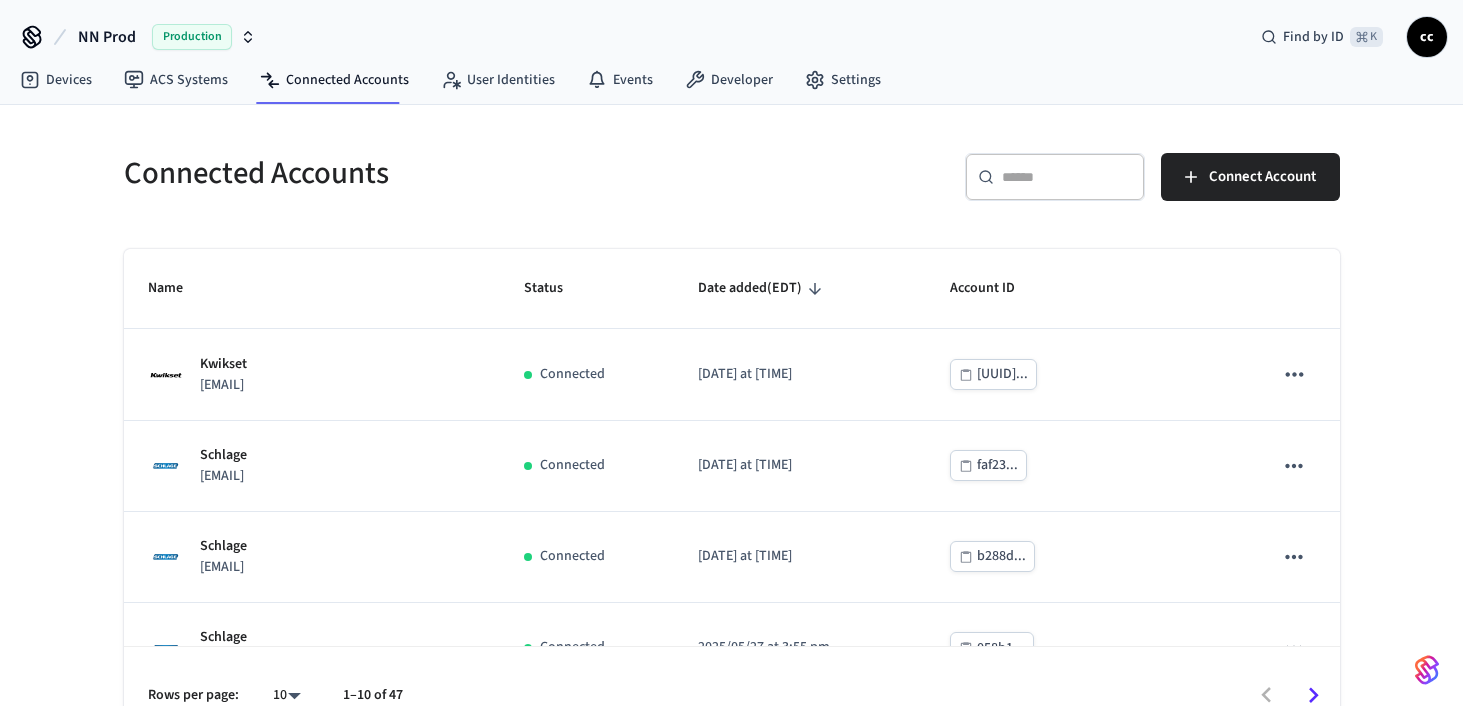 scroll, scrollTop: 0, scrollLeft: 0, axis: both 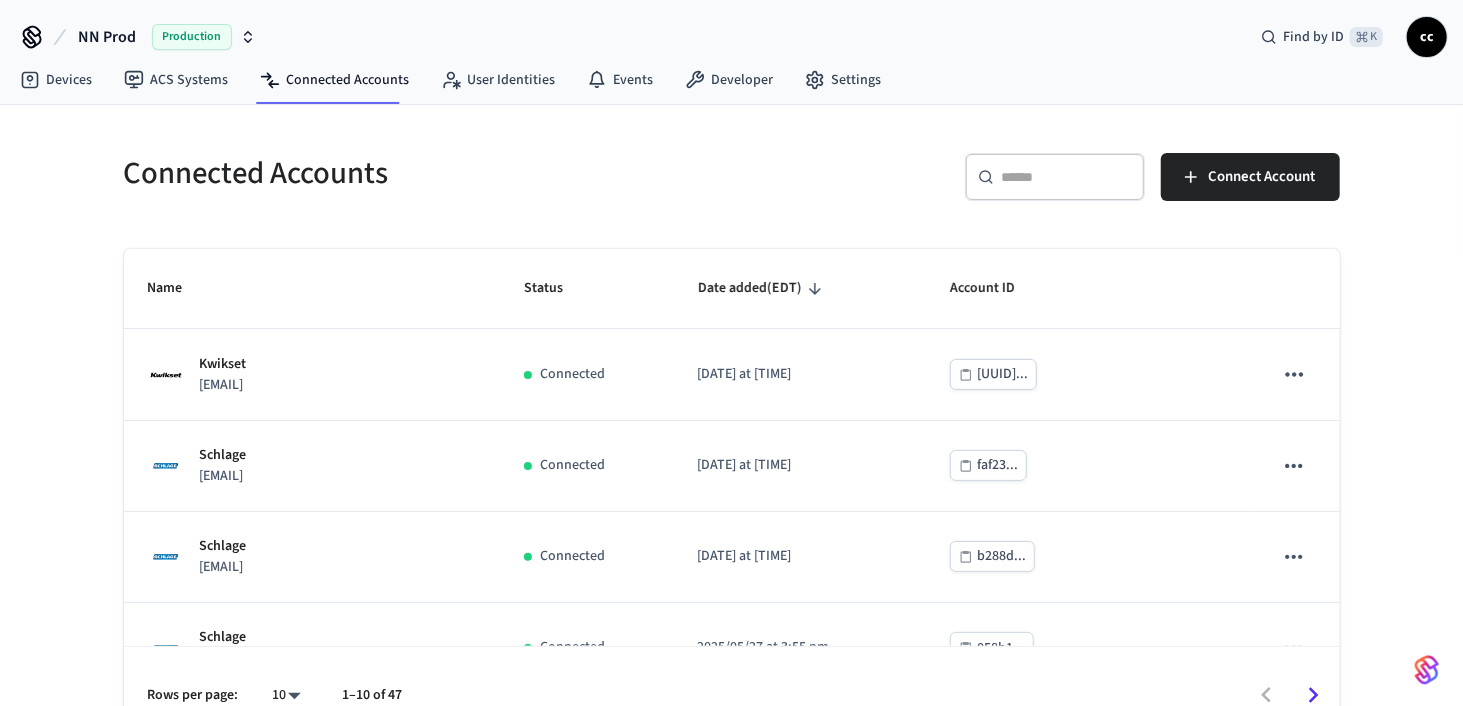click at bounding box center [1067, 177] 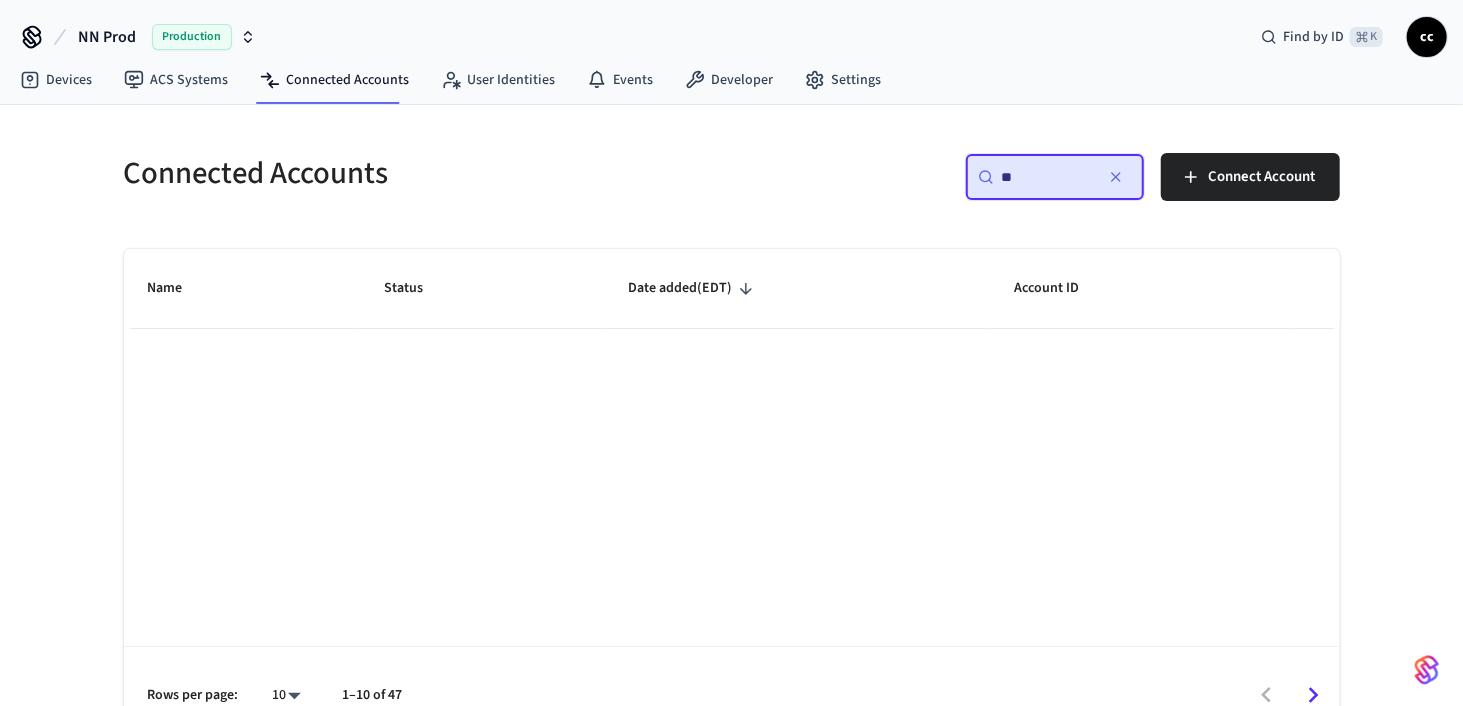 type on "*" 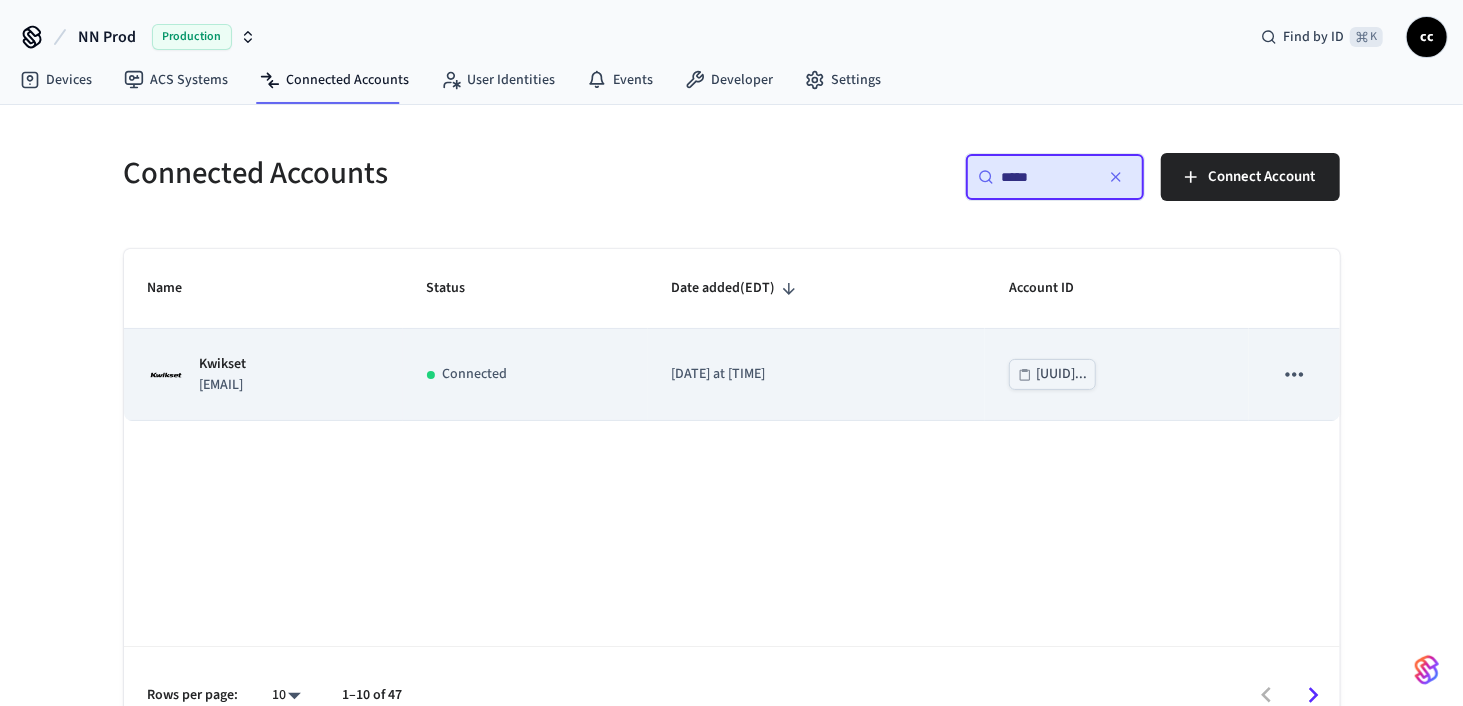 type on "*****" 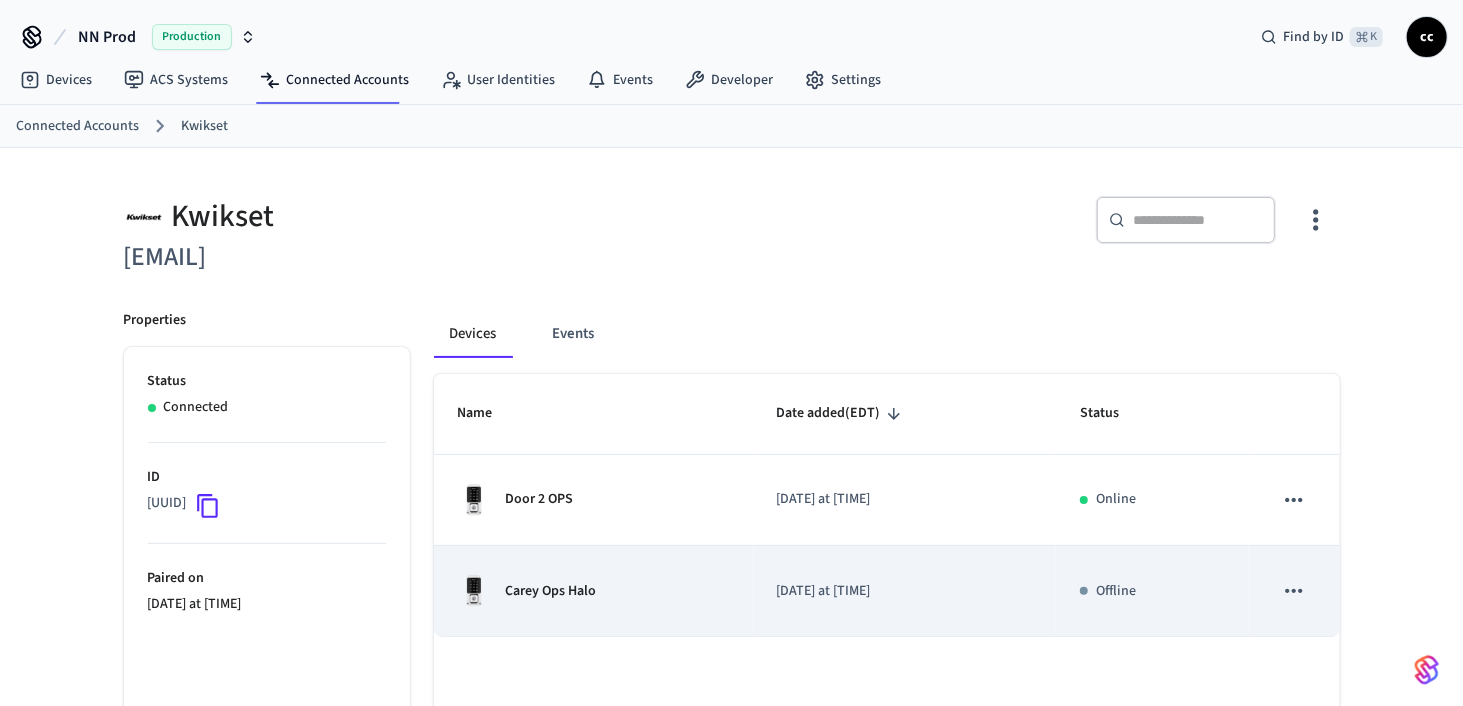 click on "Carey Ops Halo" at bounding box center (593, 591) 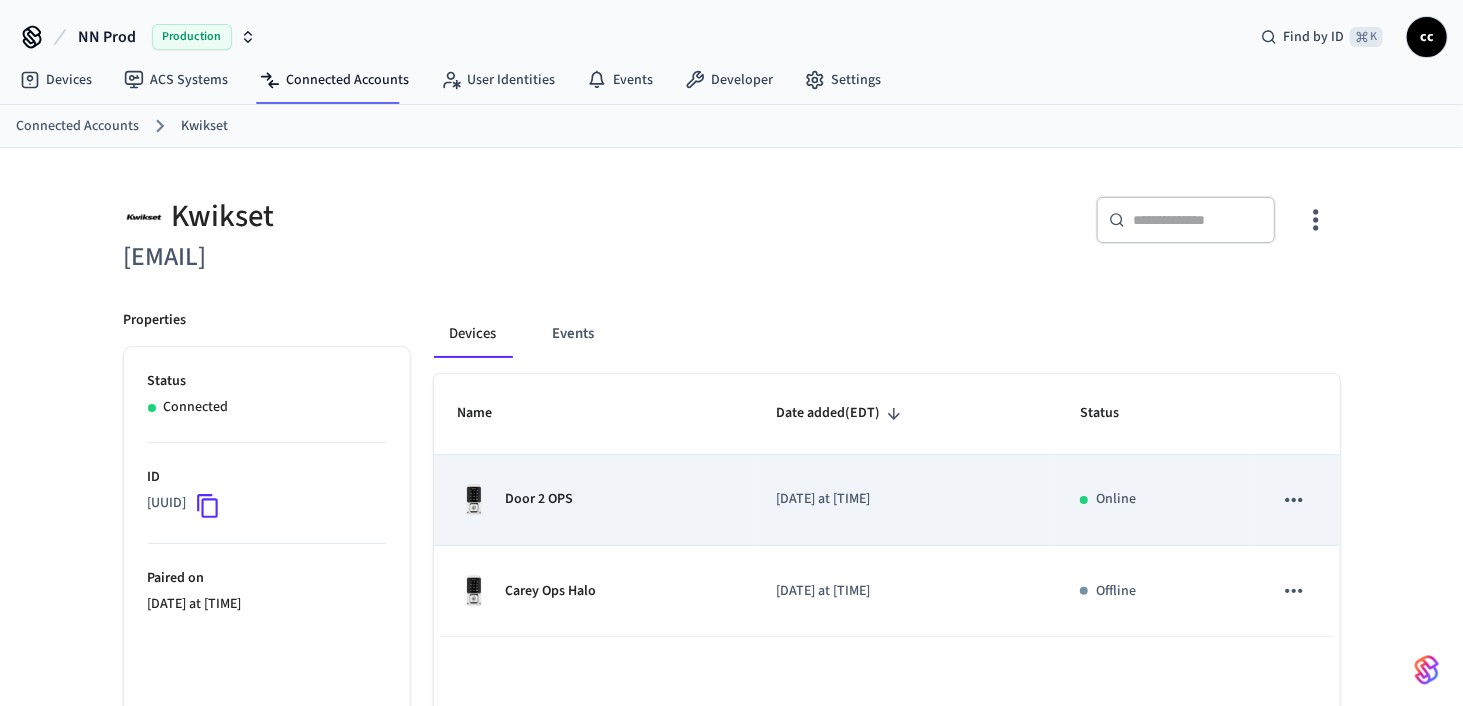 click on "Door 2 OPS" at bounding box center (593, 500) 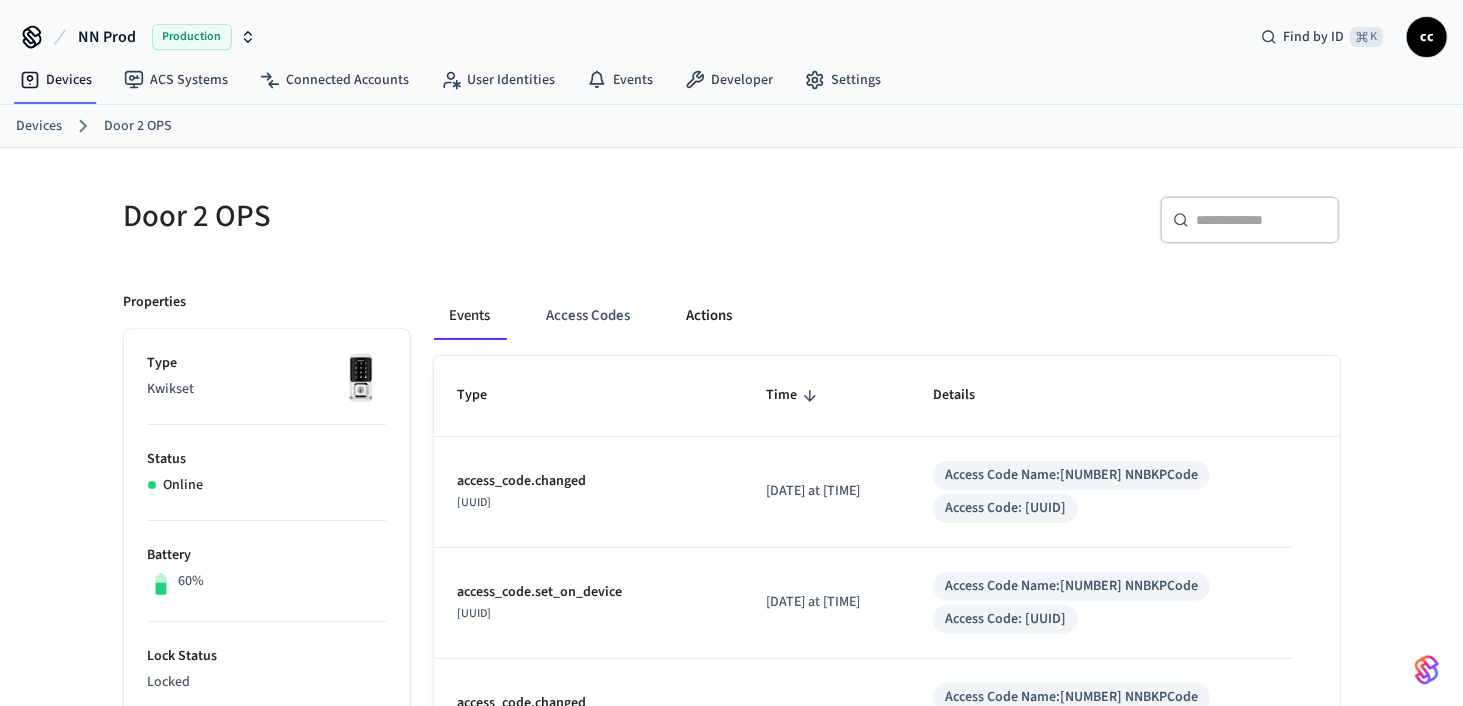 click on "Actions" at bounding box center (710, 316) 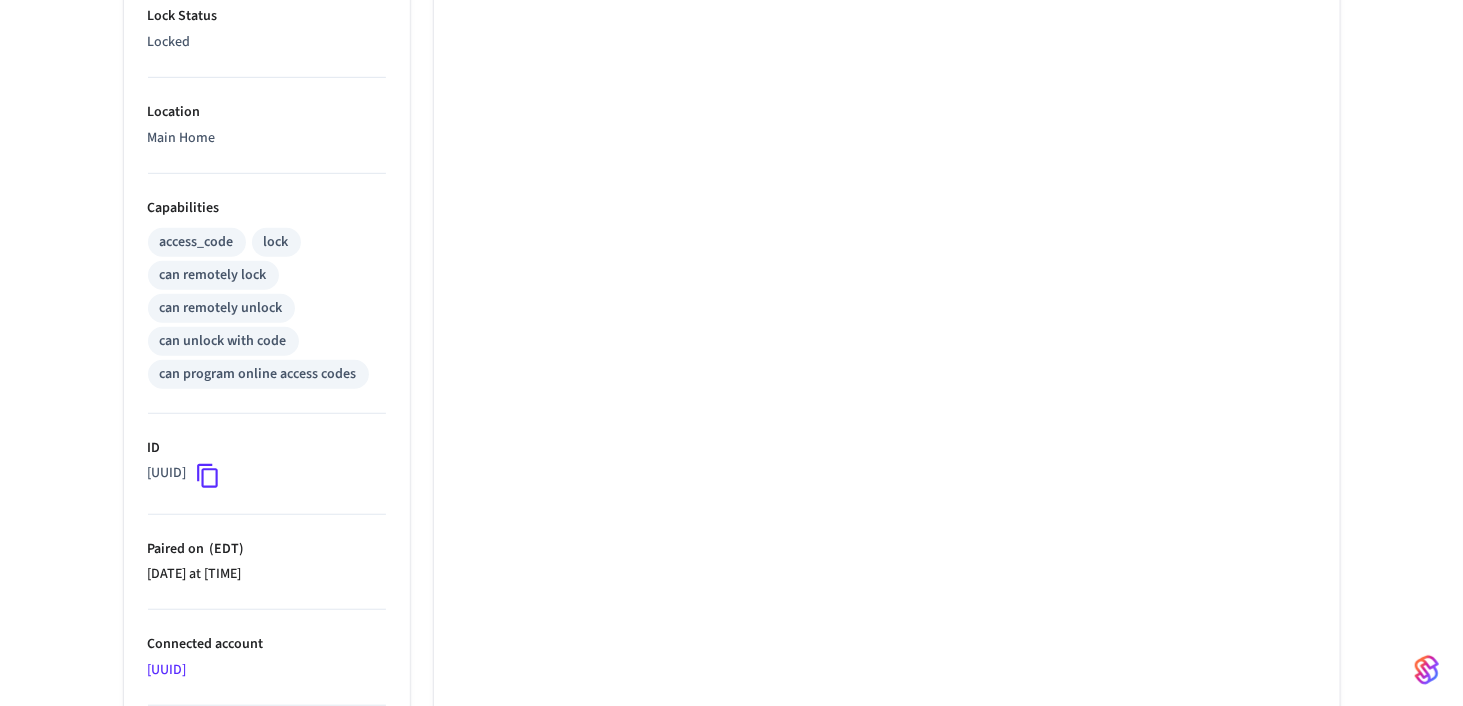 scroll, scrollTop: 749, scrollLeft: 0, axis: vertical 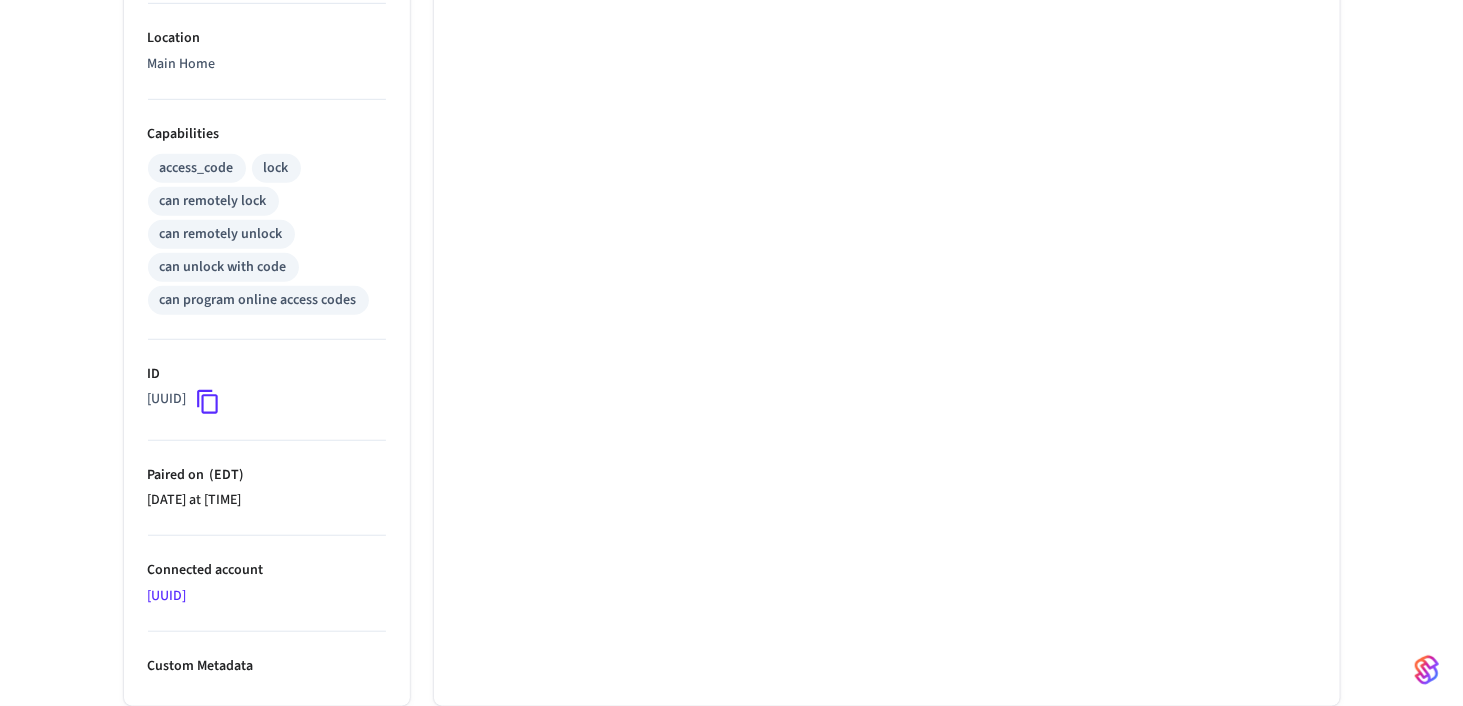 click 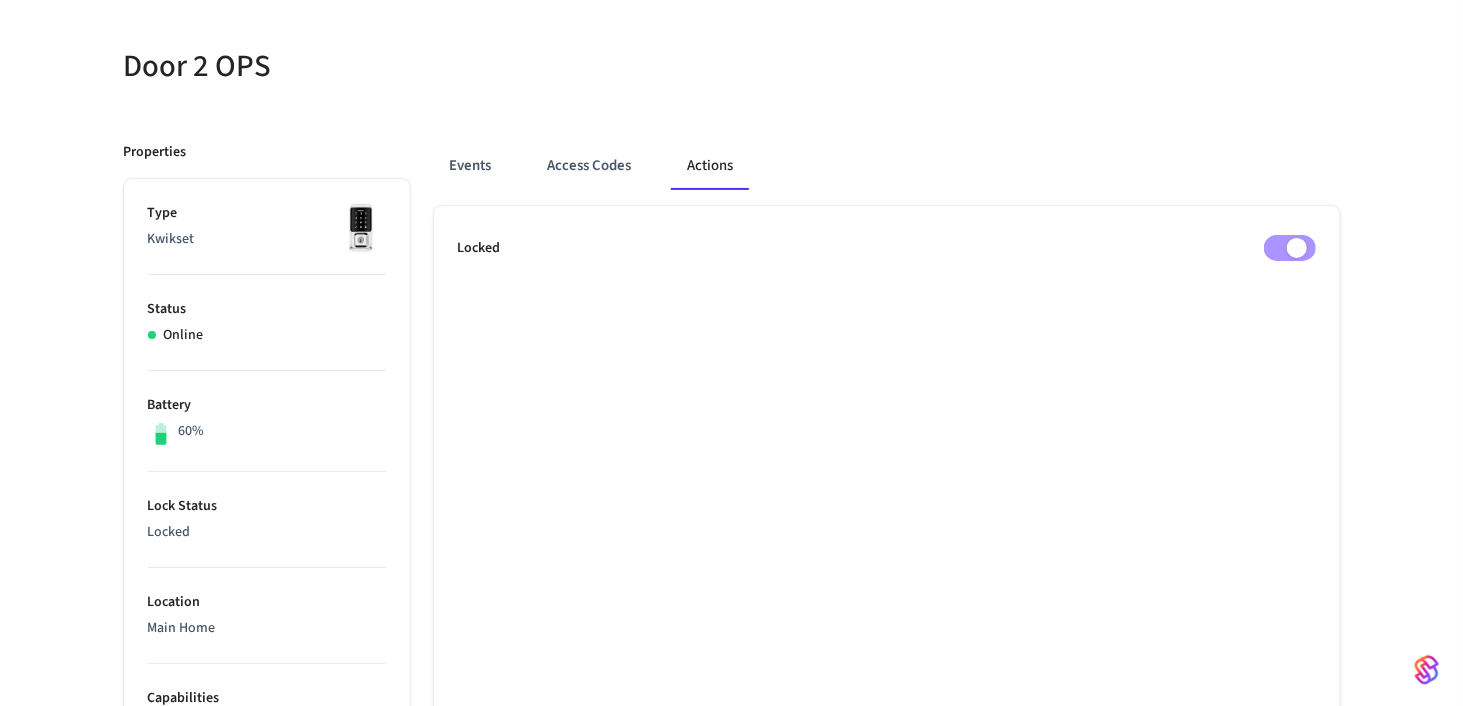 scroll, scrollTop: 0, scrollLeft: 0, axis: both 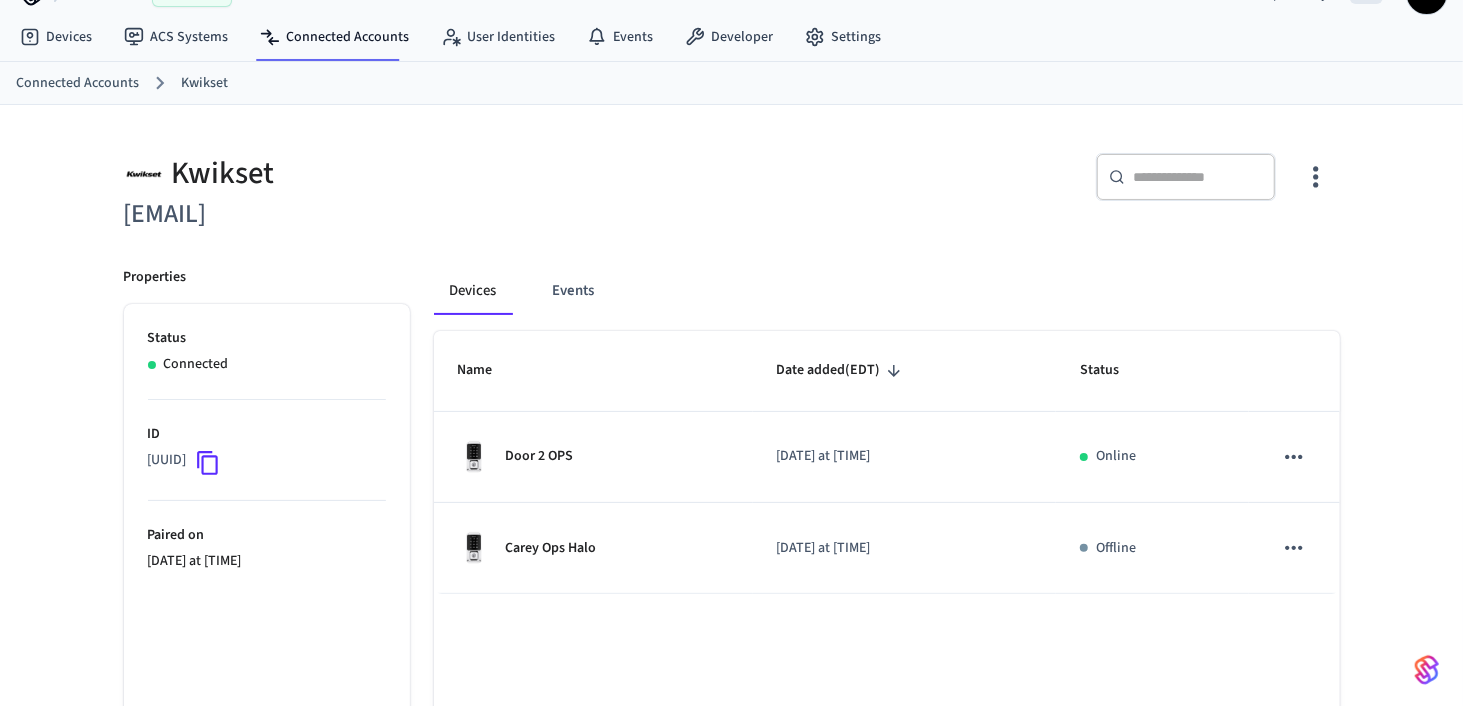 click 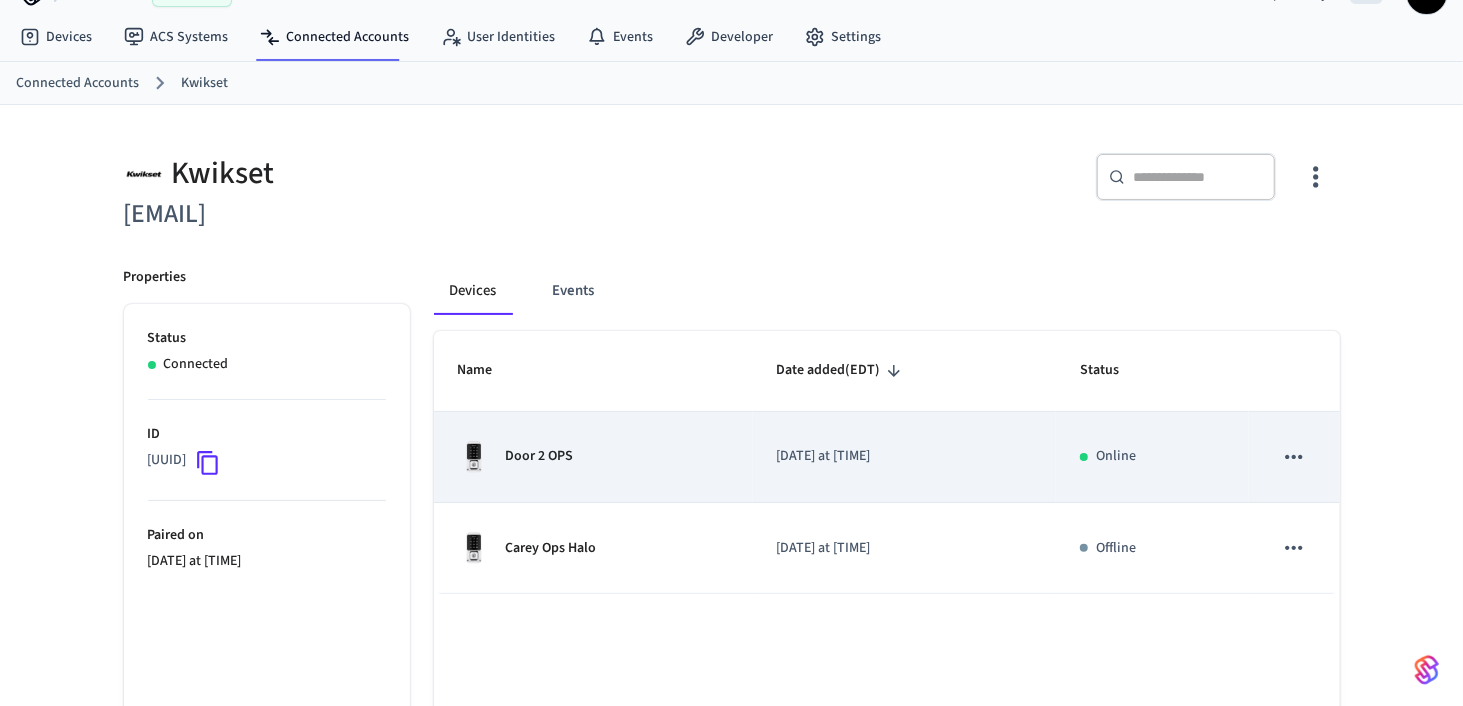 click on "Door 2 OPS" at bounding box center [593, 457] 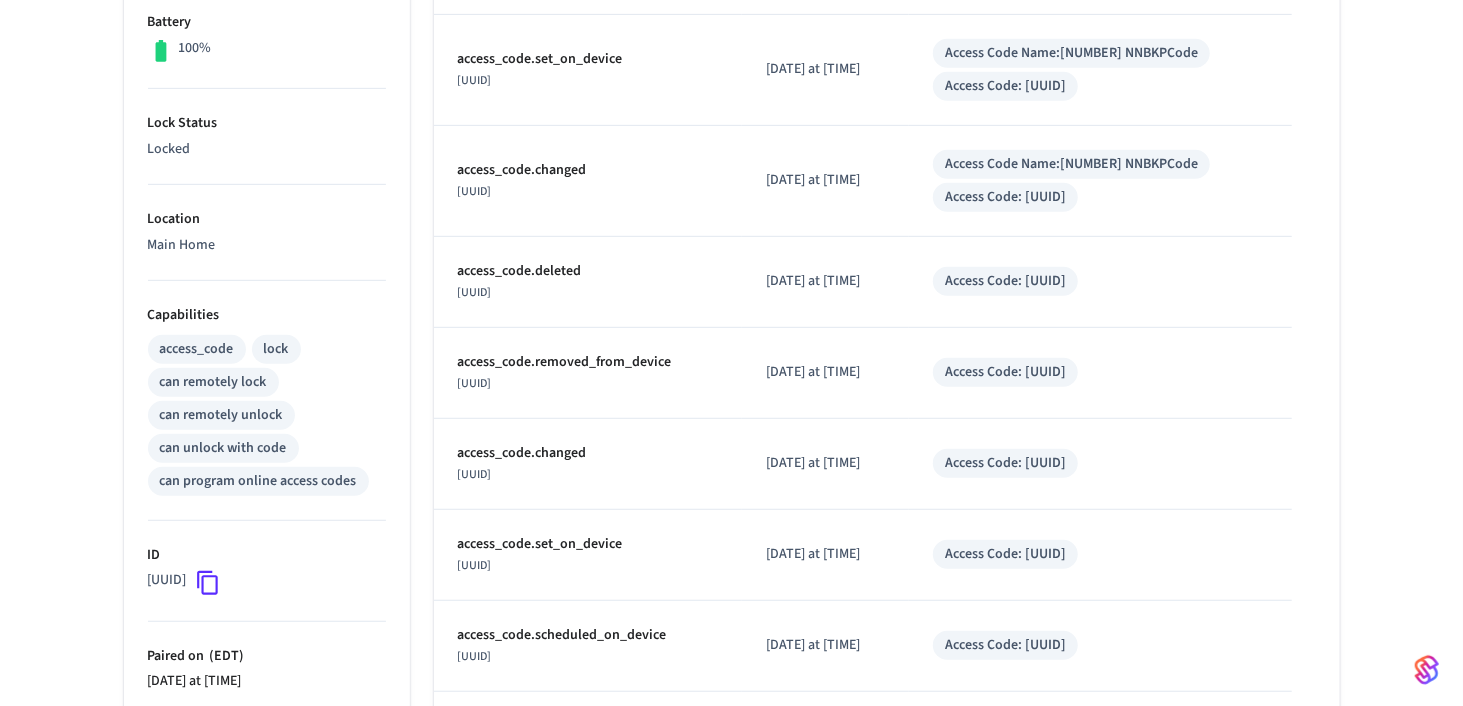 scroll, scrollTop: 566, scrollLeft: 0, axis: vertical 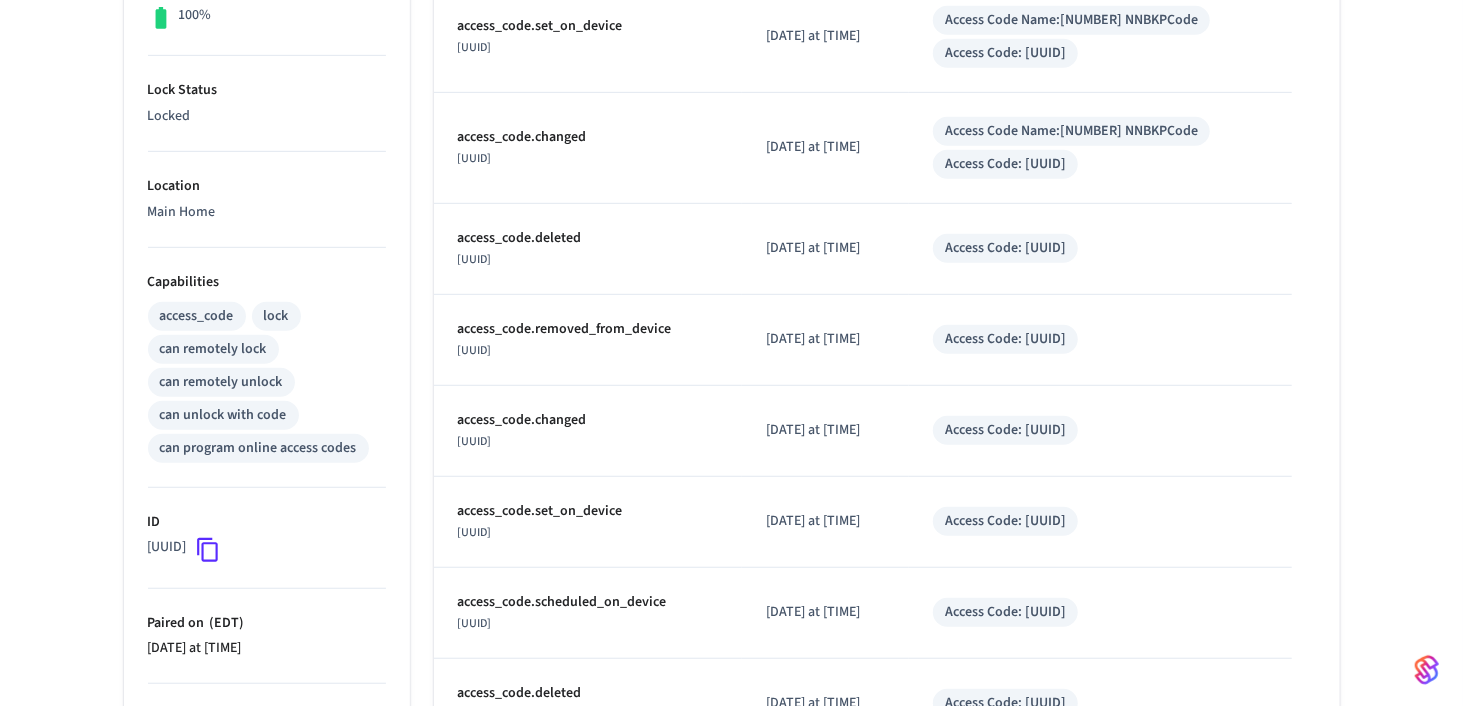 click 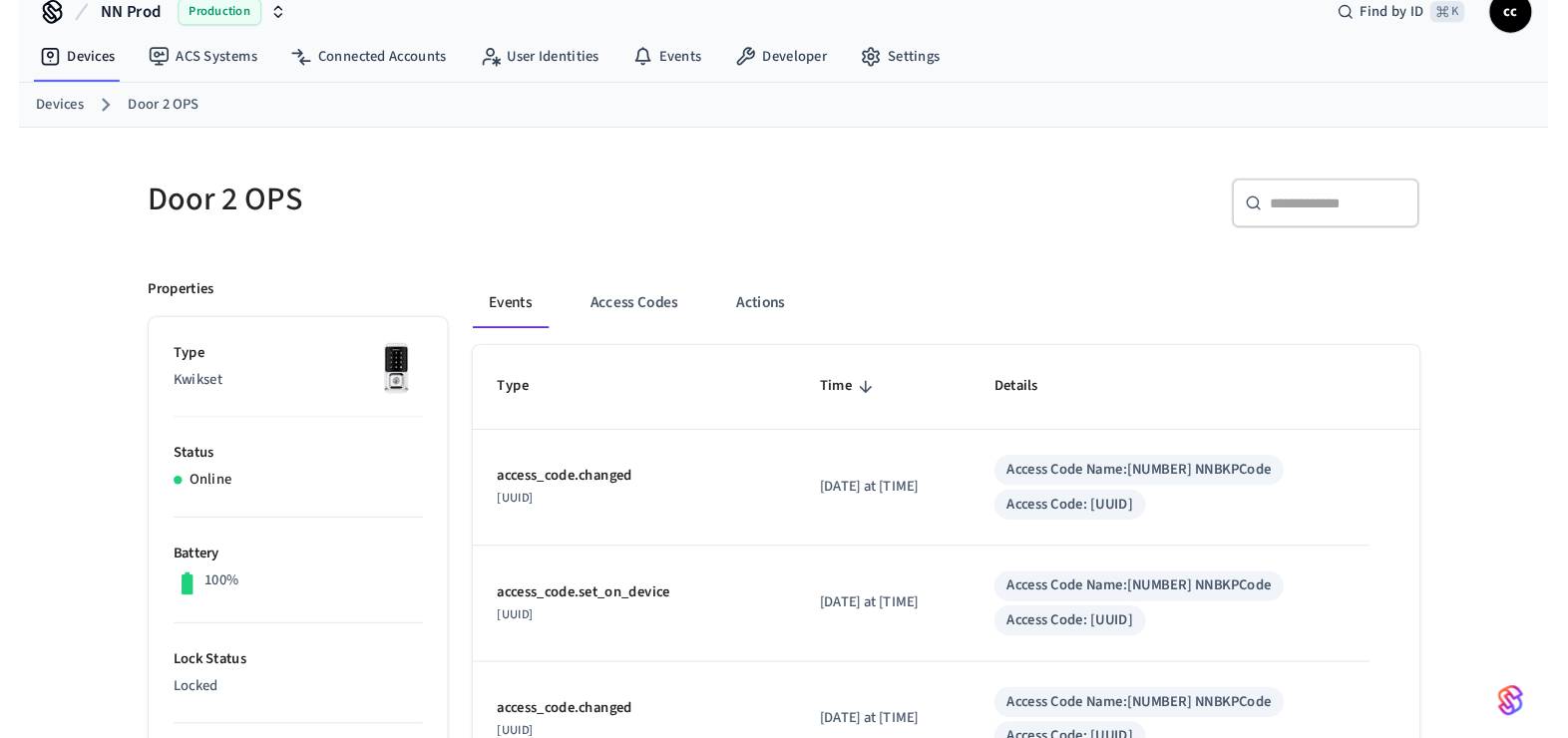 scroll, scrollTop: 27, scrollLeft: 0, axis: vertical 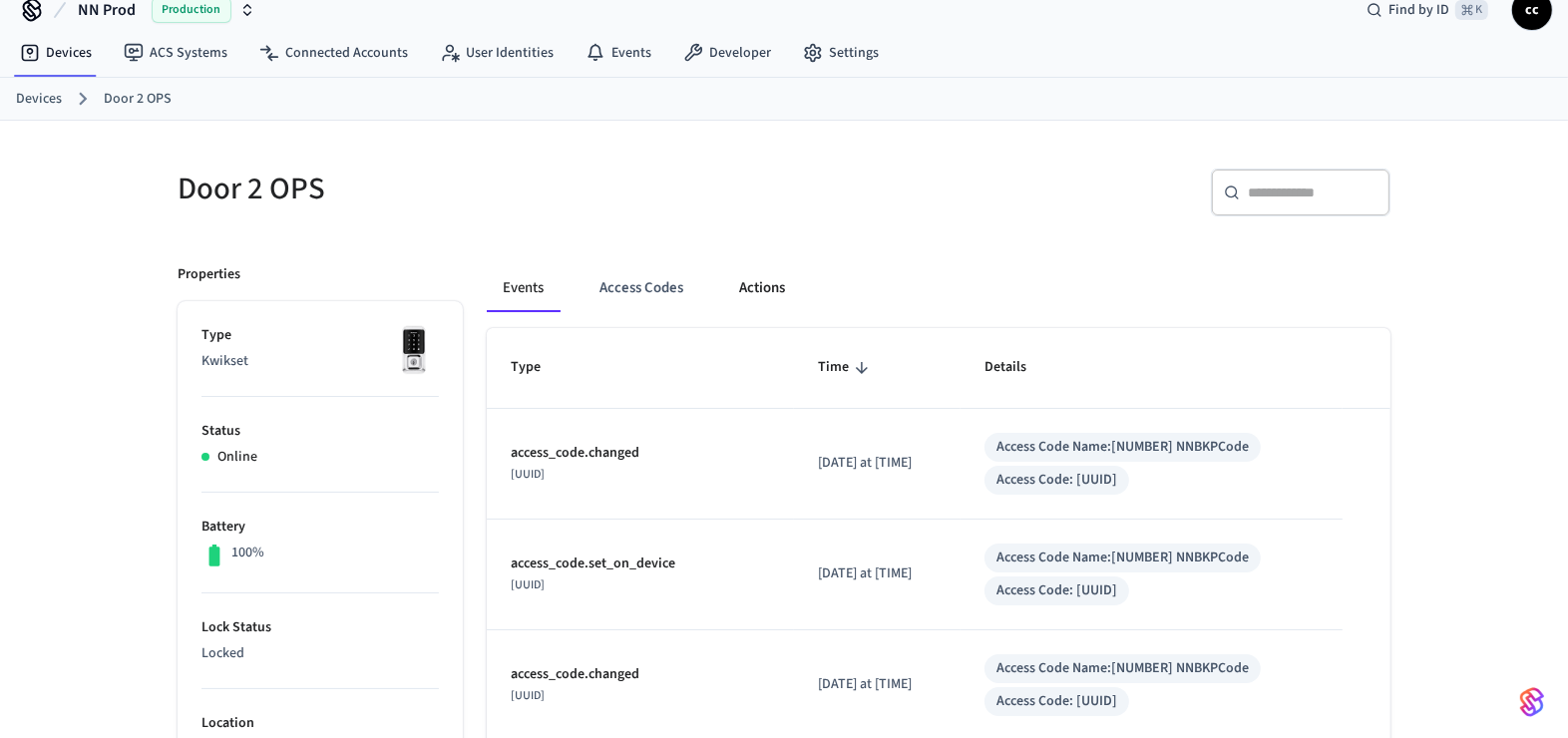 click on "Actions" at bounding box center [762, 288] 